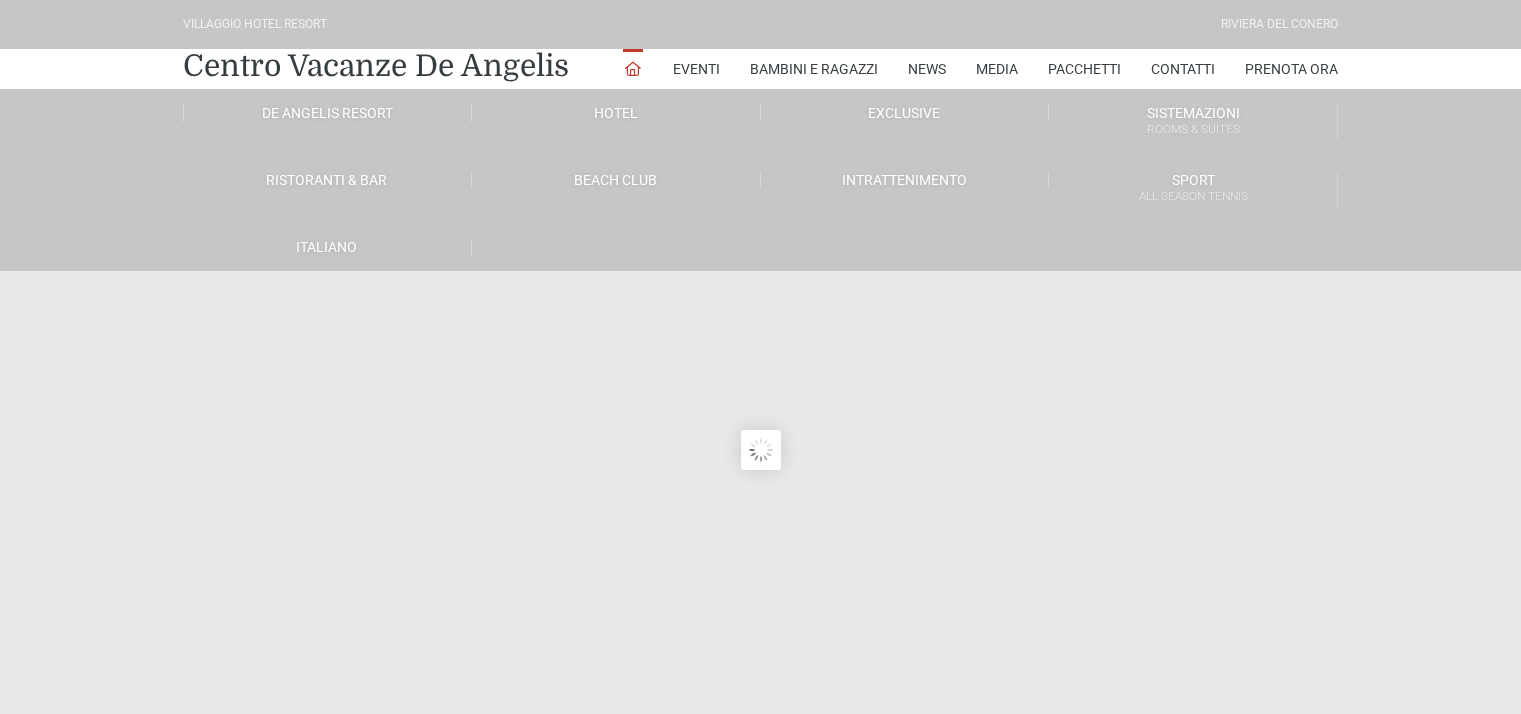 scroll, scrollTop: 0, scrollLeft: 0, axis: both 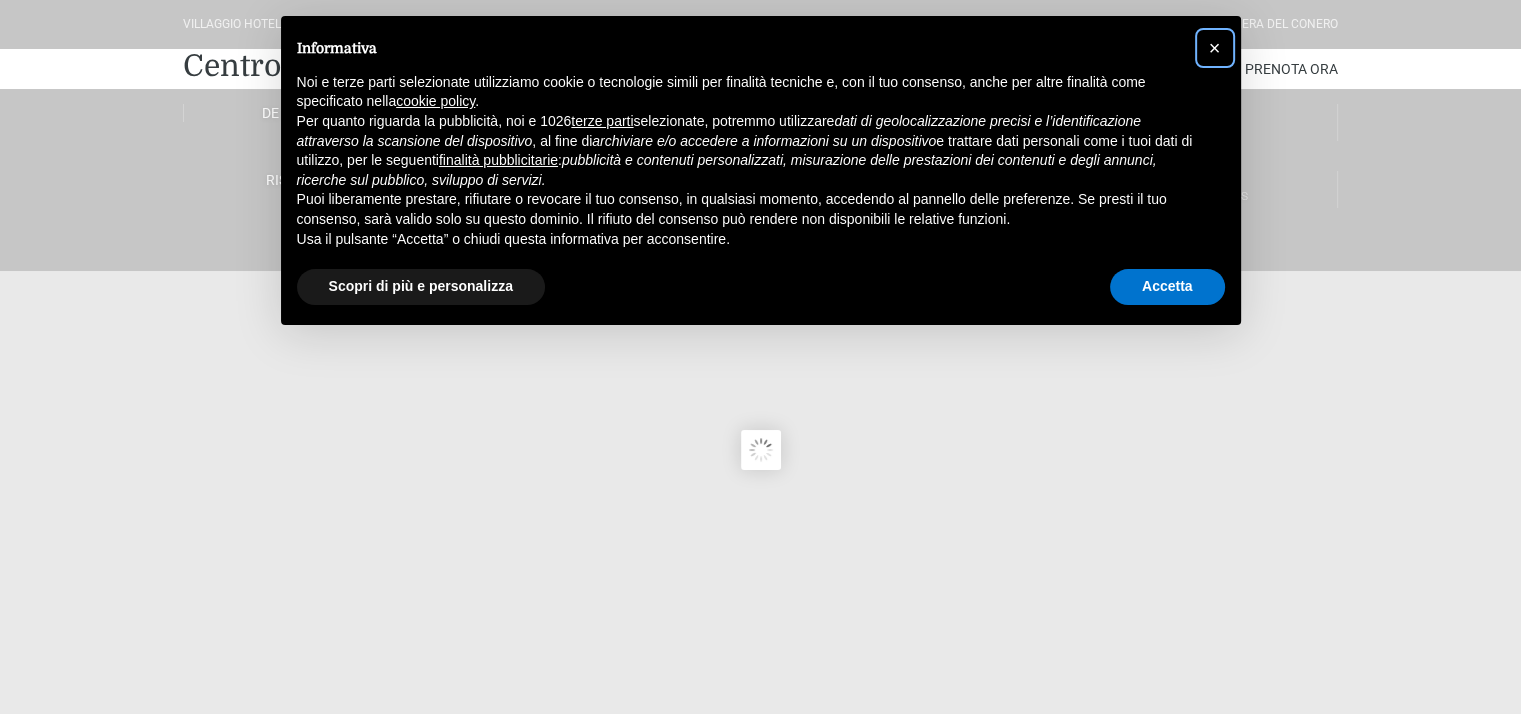click on "×" at bounding box center (1215, 48) 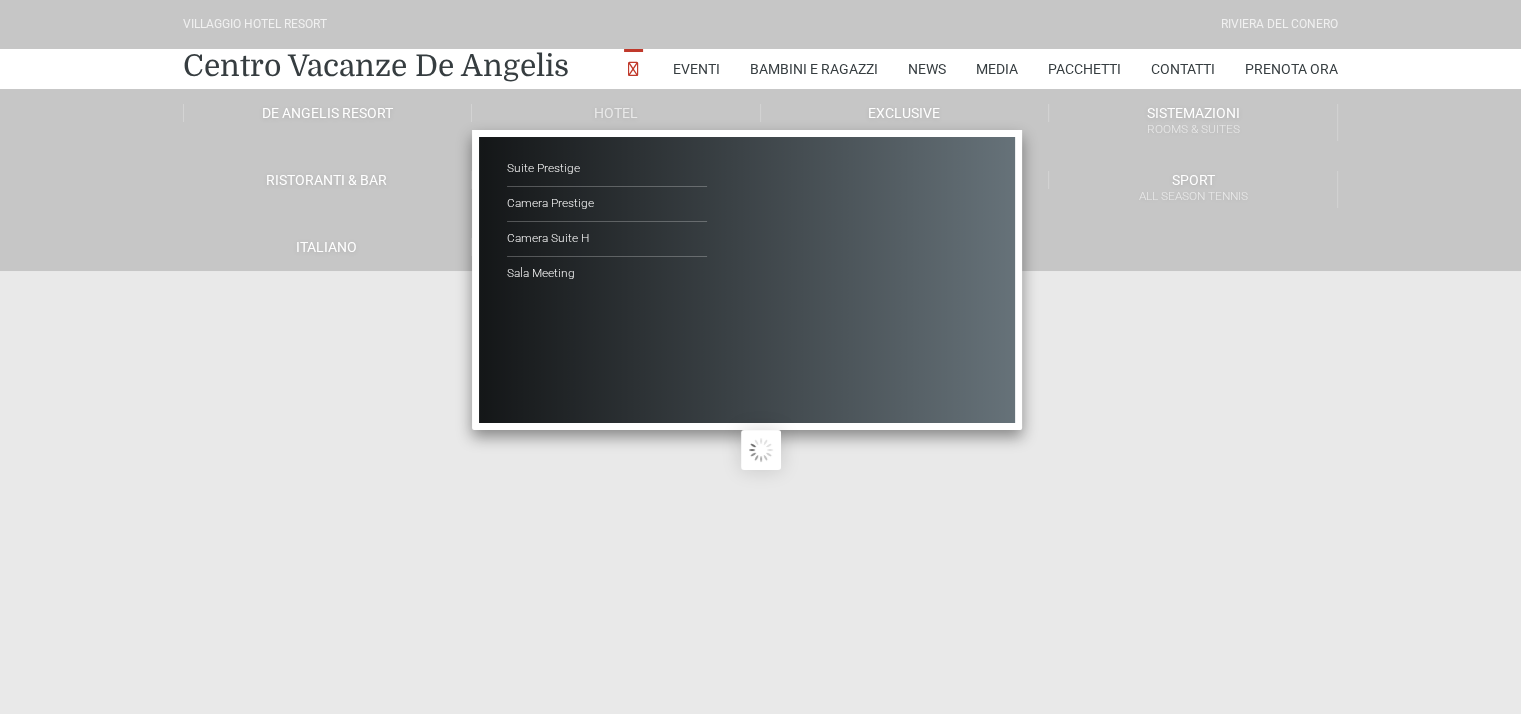 click on "Hotel" at bounding box center [616, 113] 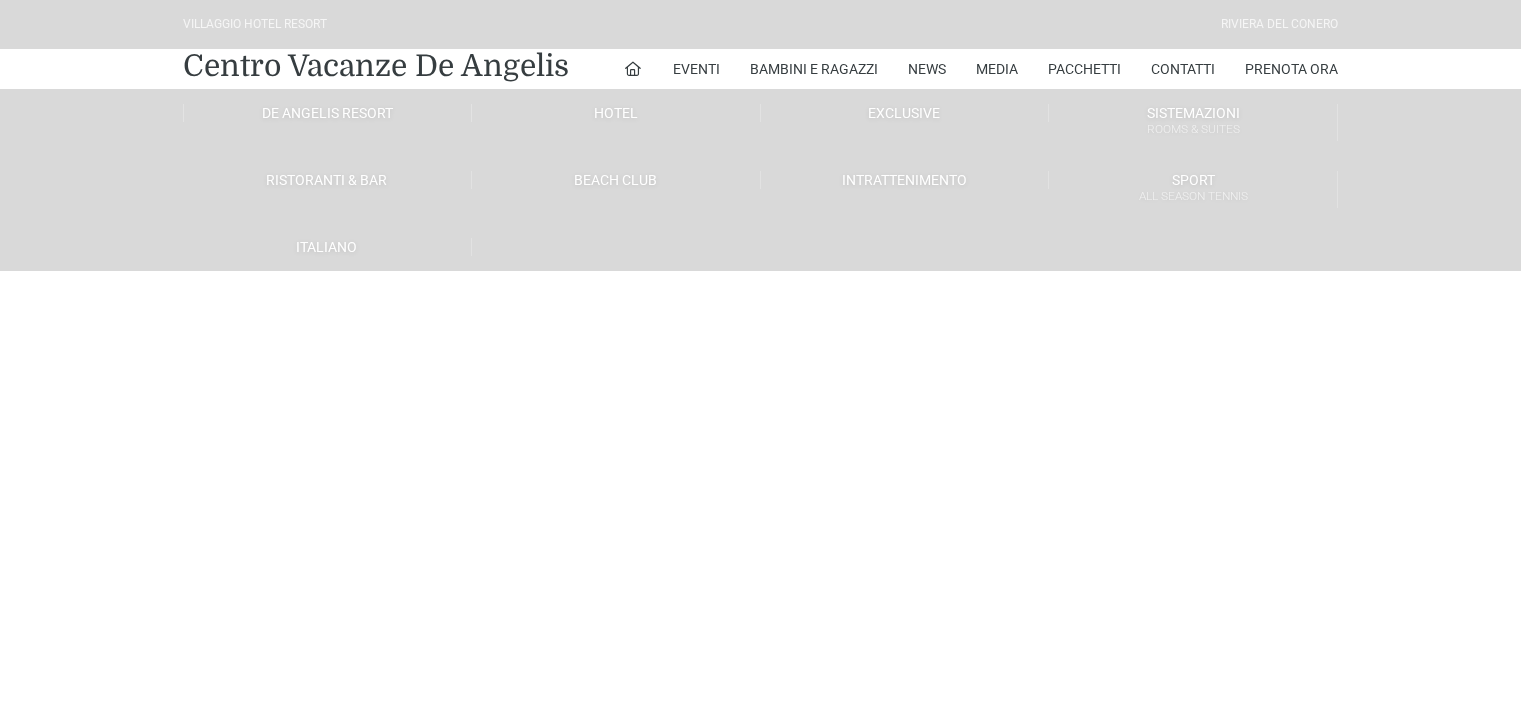 scroll, scrollTop: 0, scrollLeft: 0, axis: both 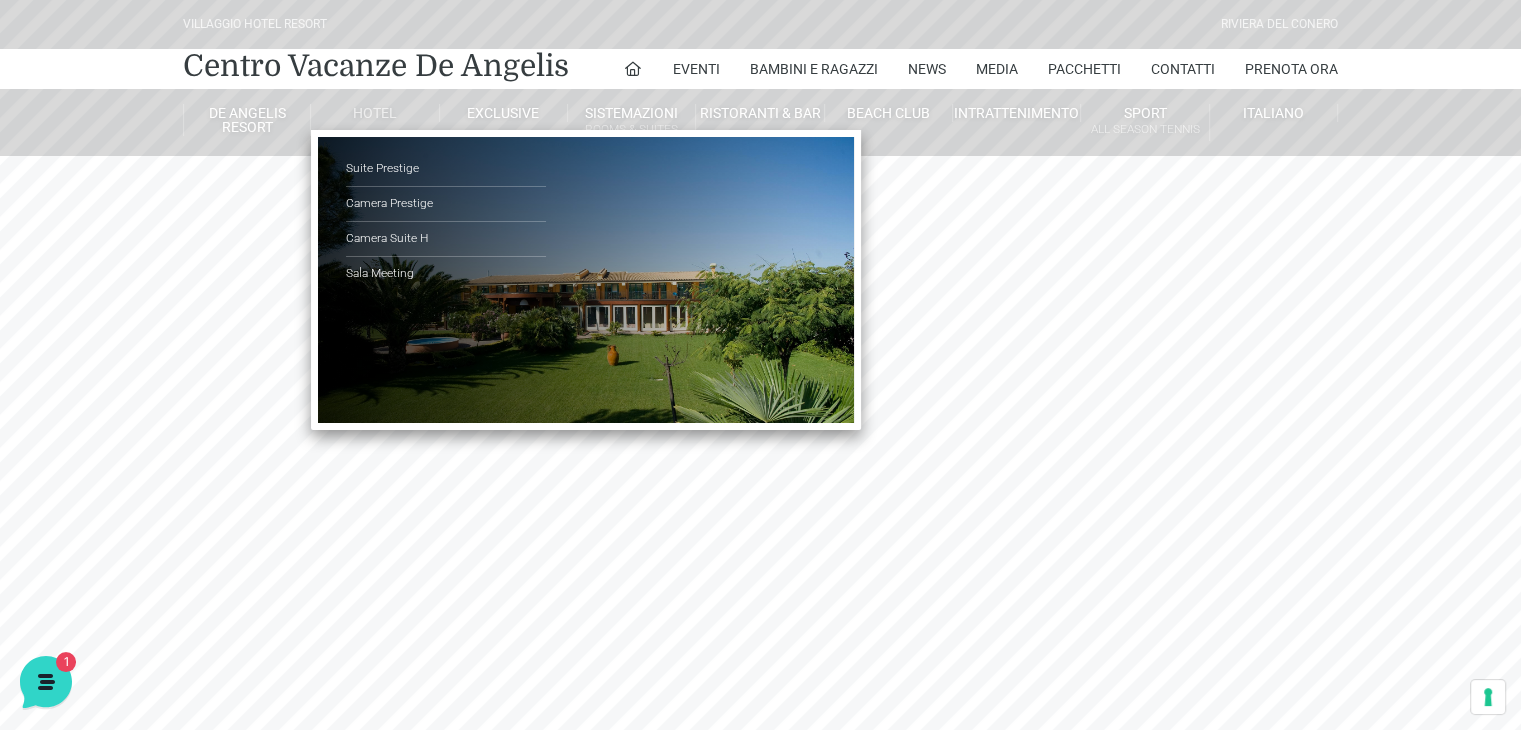 click on "Hotel" at bounding box center (375, 113) 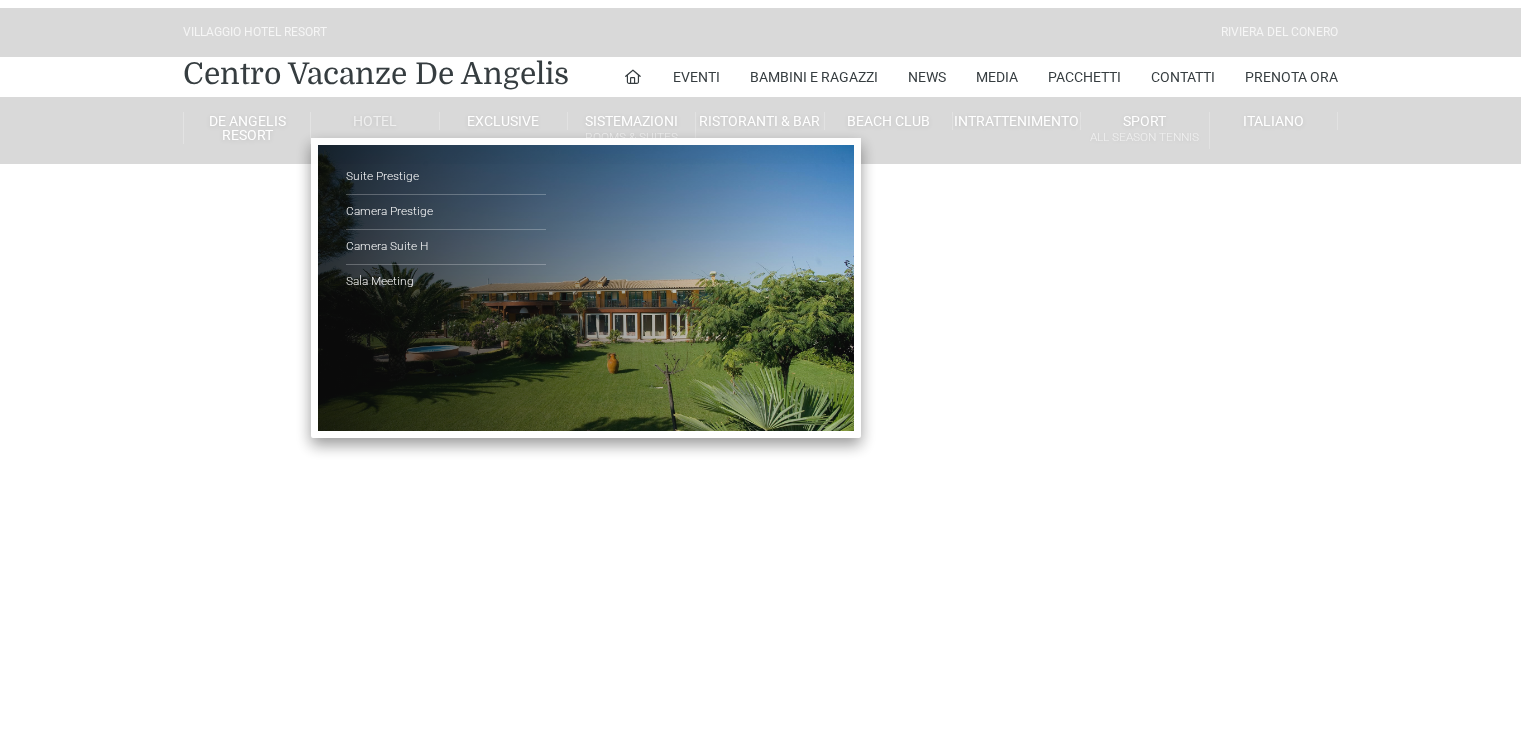scroll, scrollTop: 0, scrollLeft: 0, axis: both 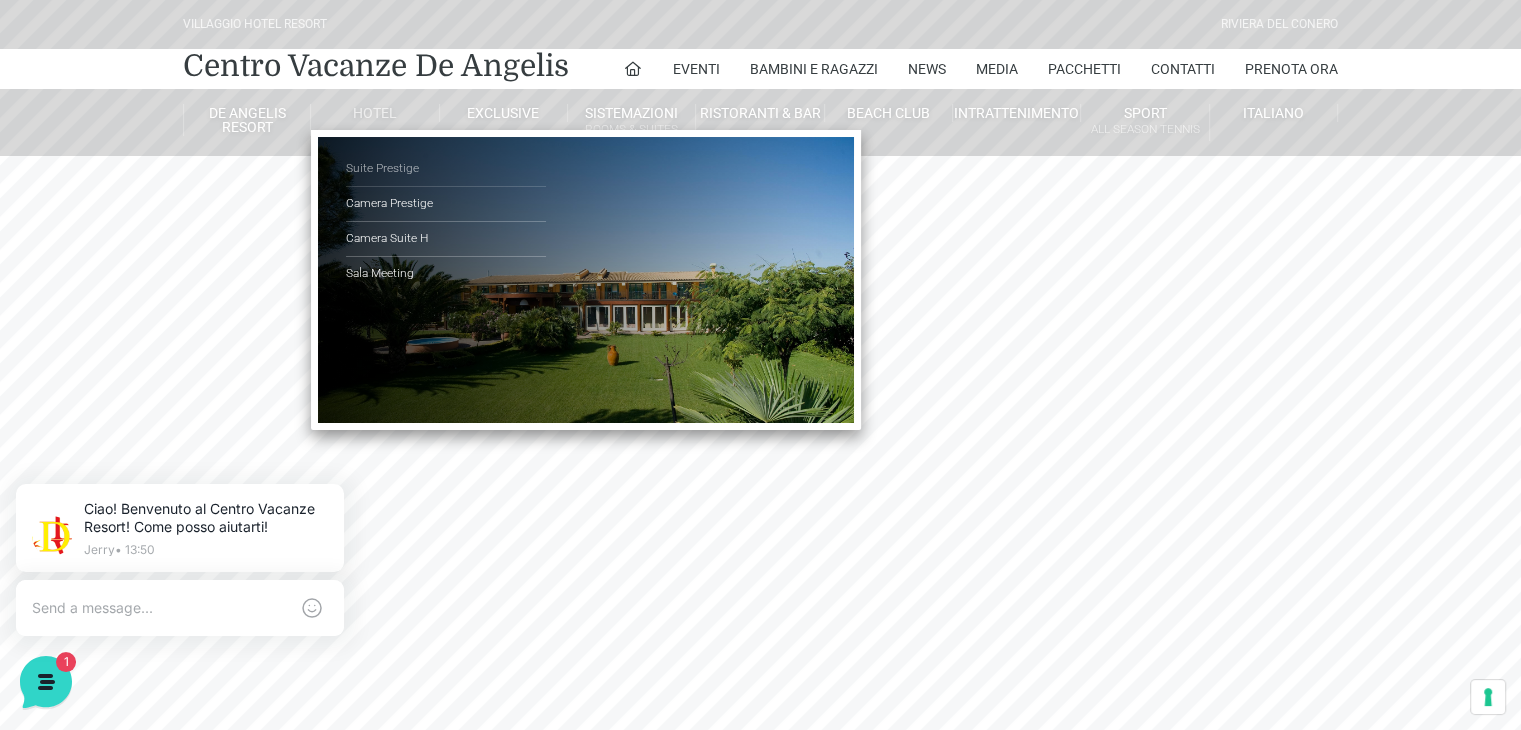 click on "Suite Prestige" at bounding box center [446, 169] 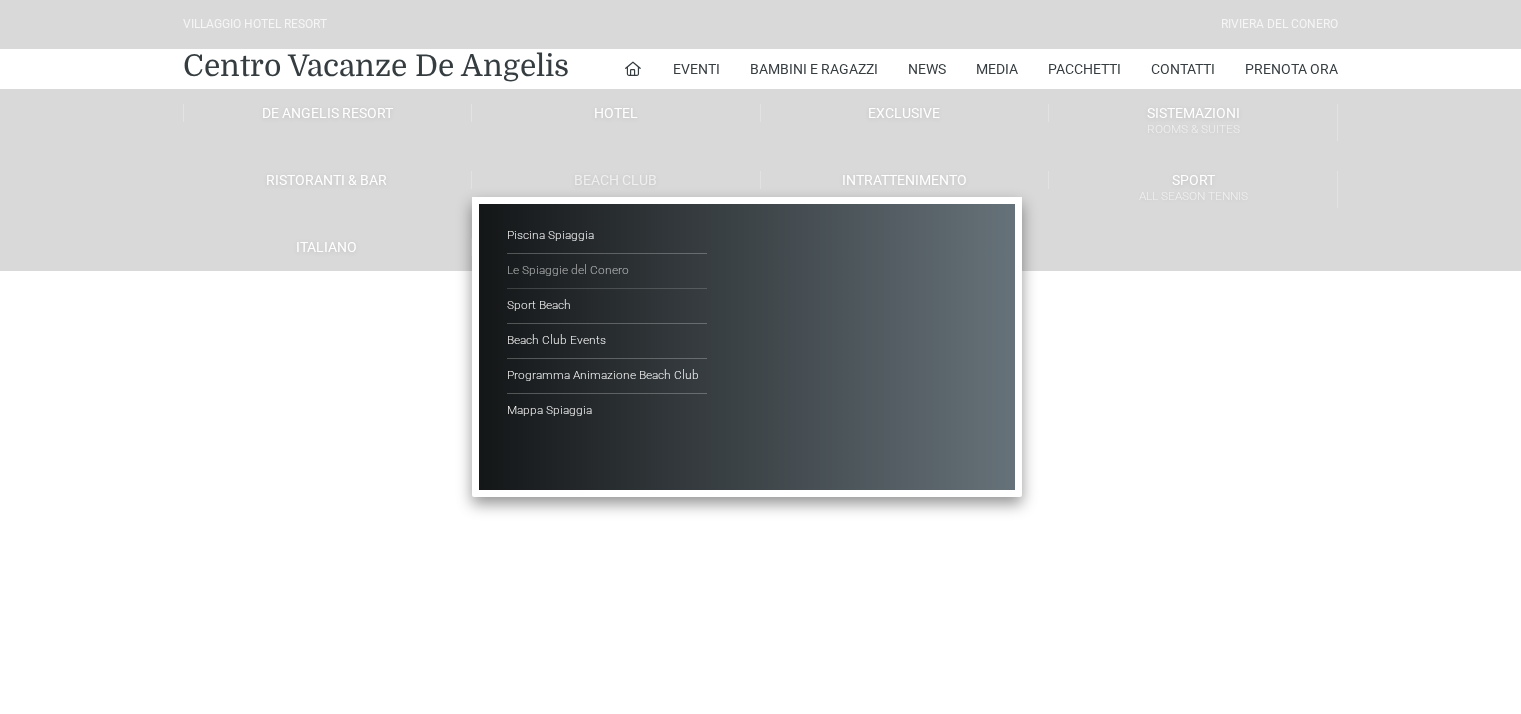 scroll, scrollTop: 0, scrollLeft: 0, axis: both 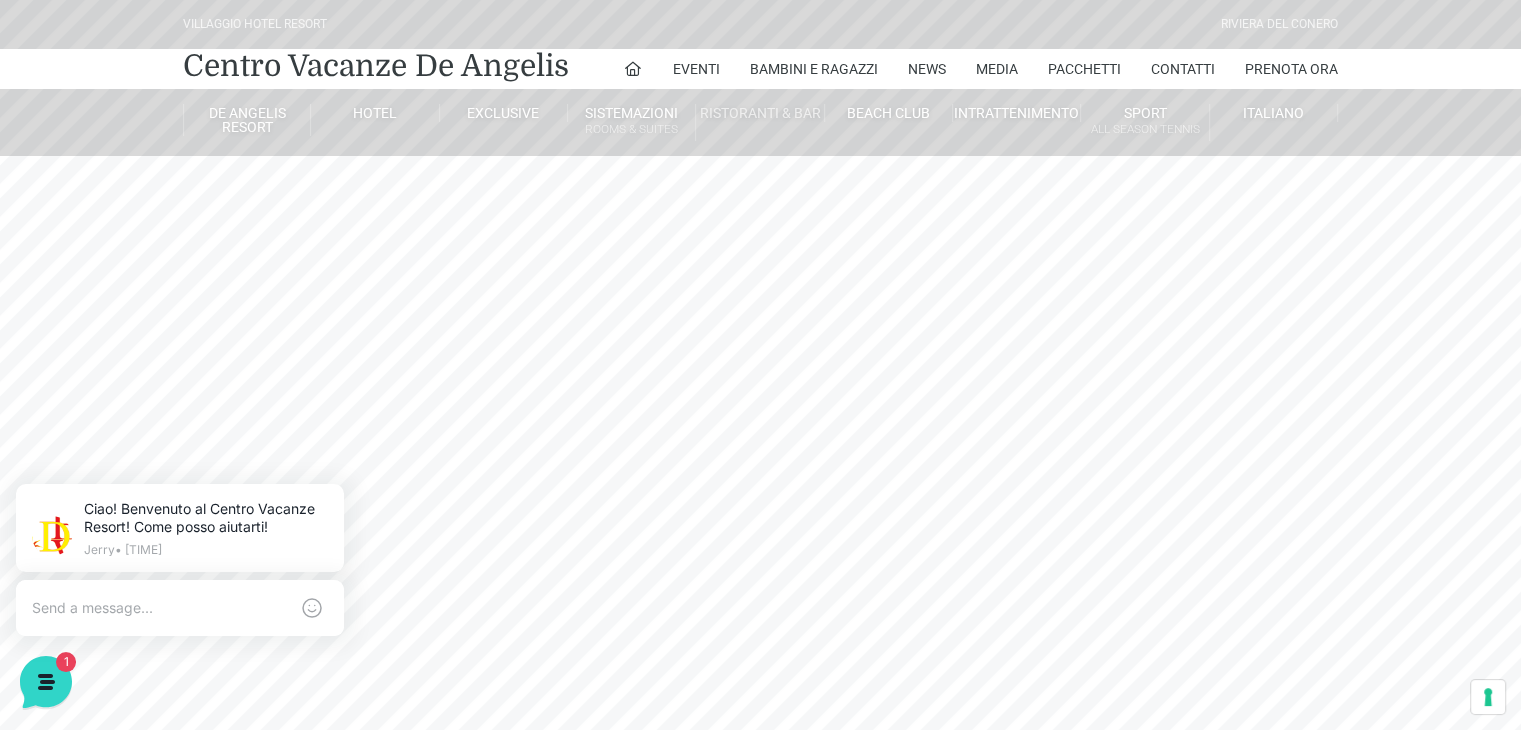 click on "Ristoranti & Bar" at bounding box center [760, 113] 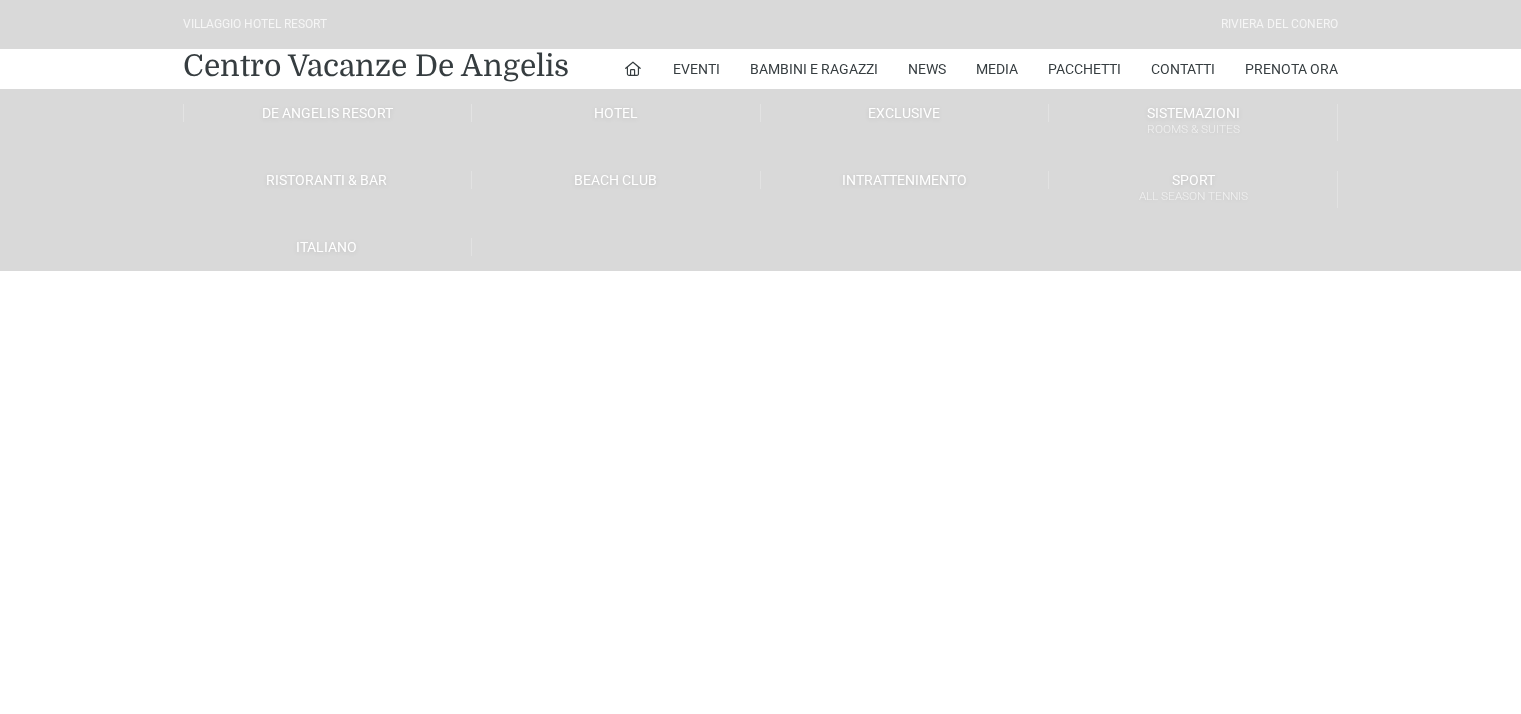 scroll, scrollTop: 0, scrollLeft: 0, axis: both 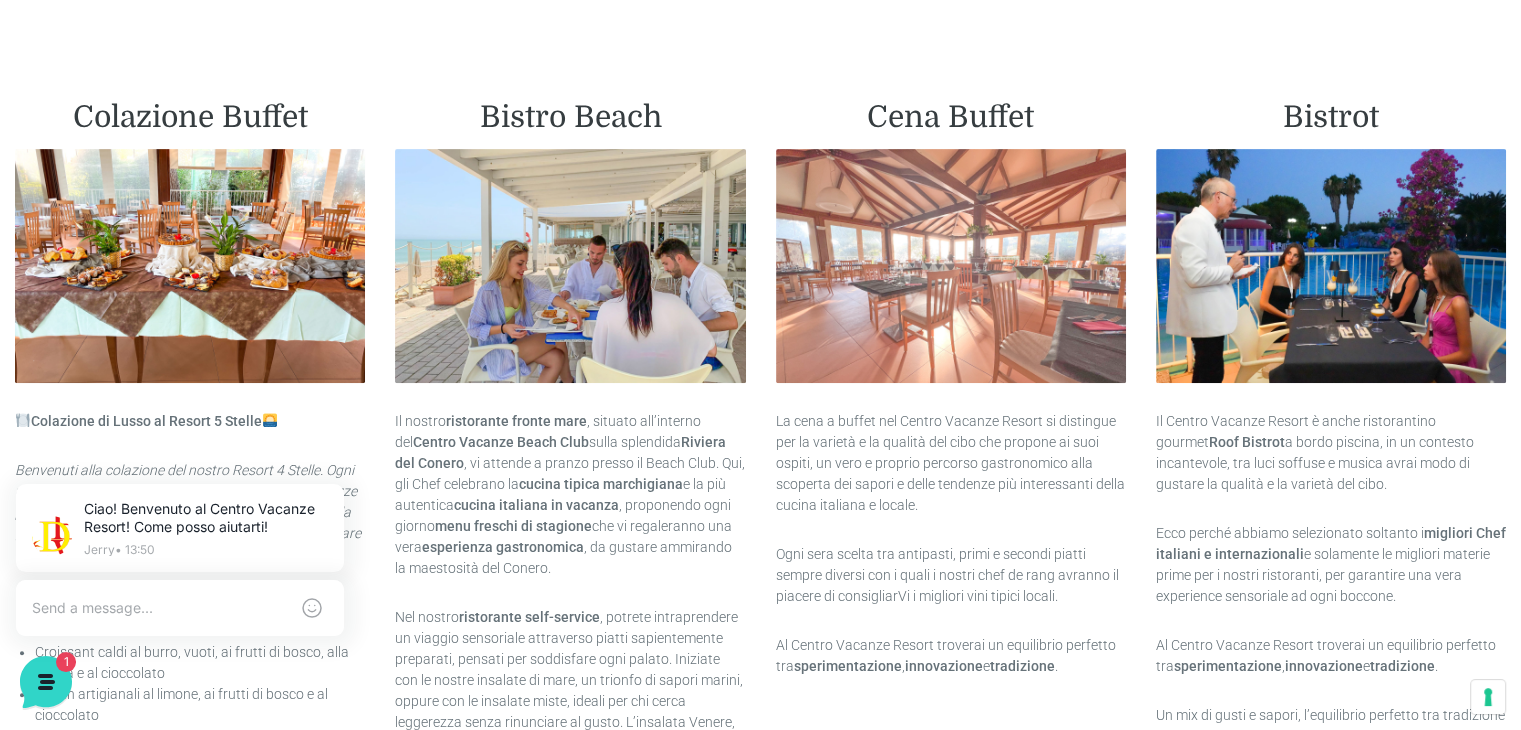 click at bounding box center [951, 266] 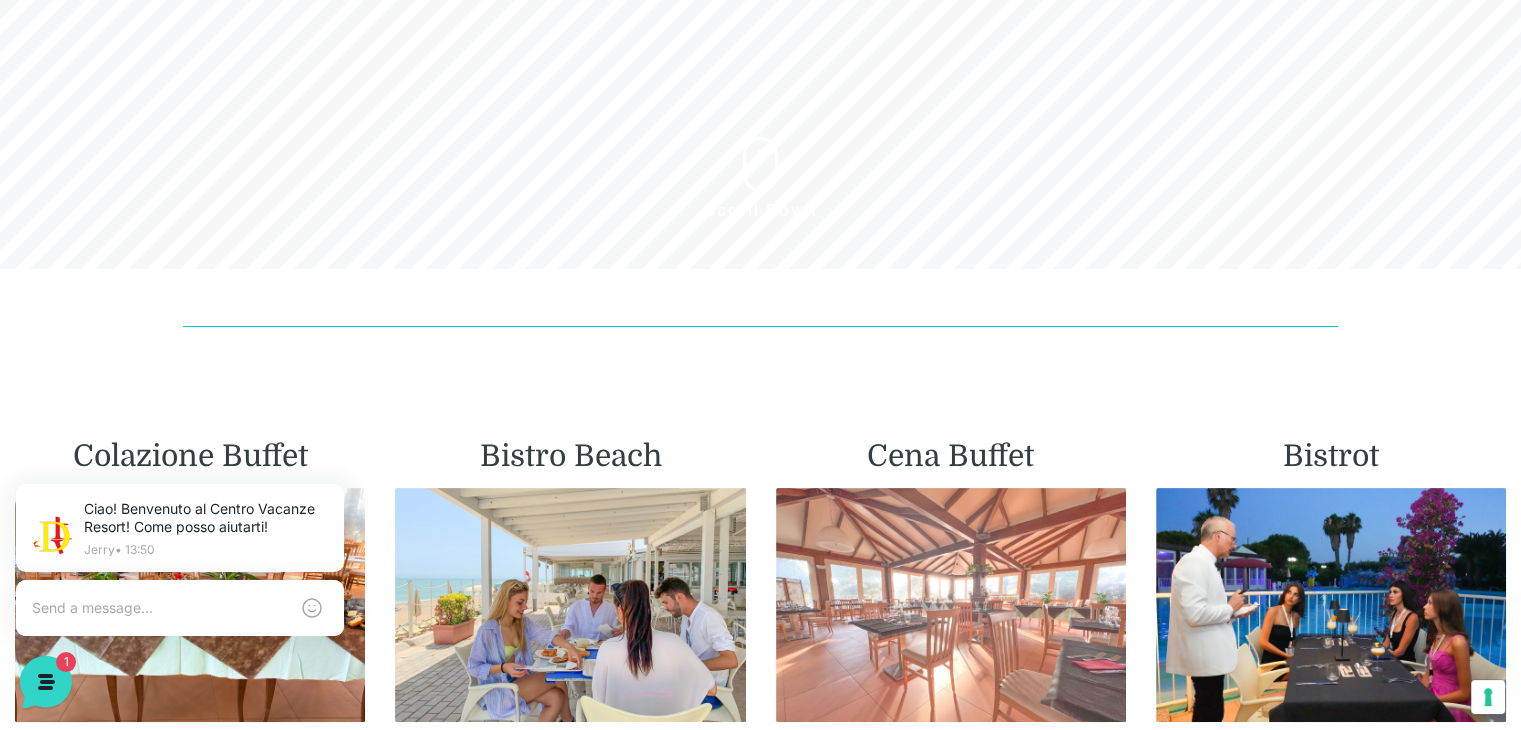 scroll, scrollTop: 500, scrollLeft: 0, axis: vertical 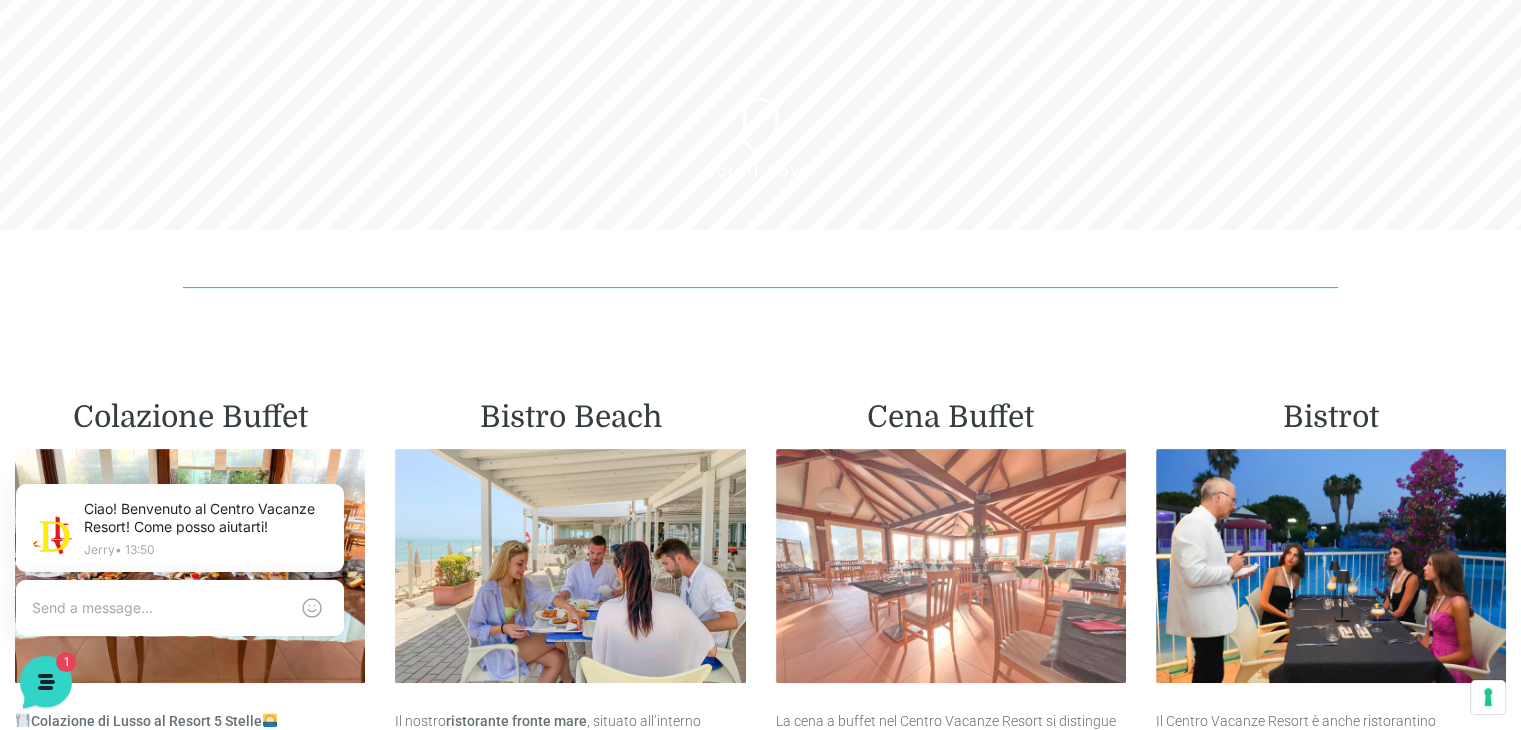 click at bounding box center [951, 566] 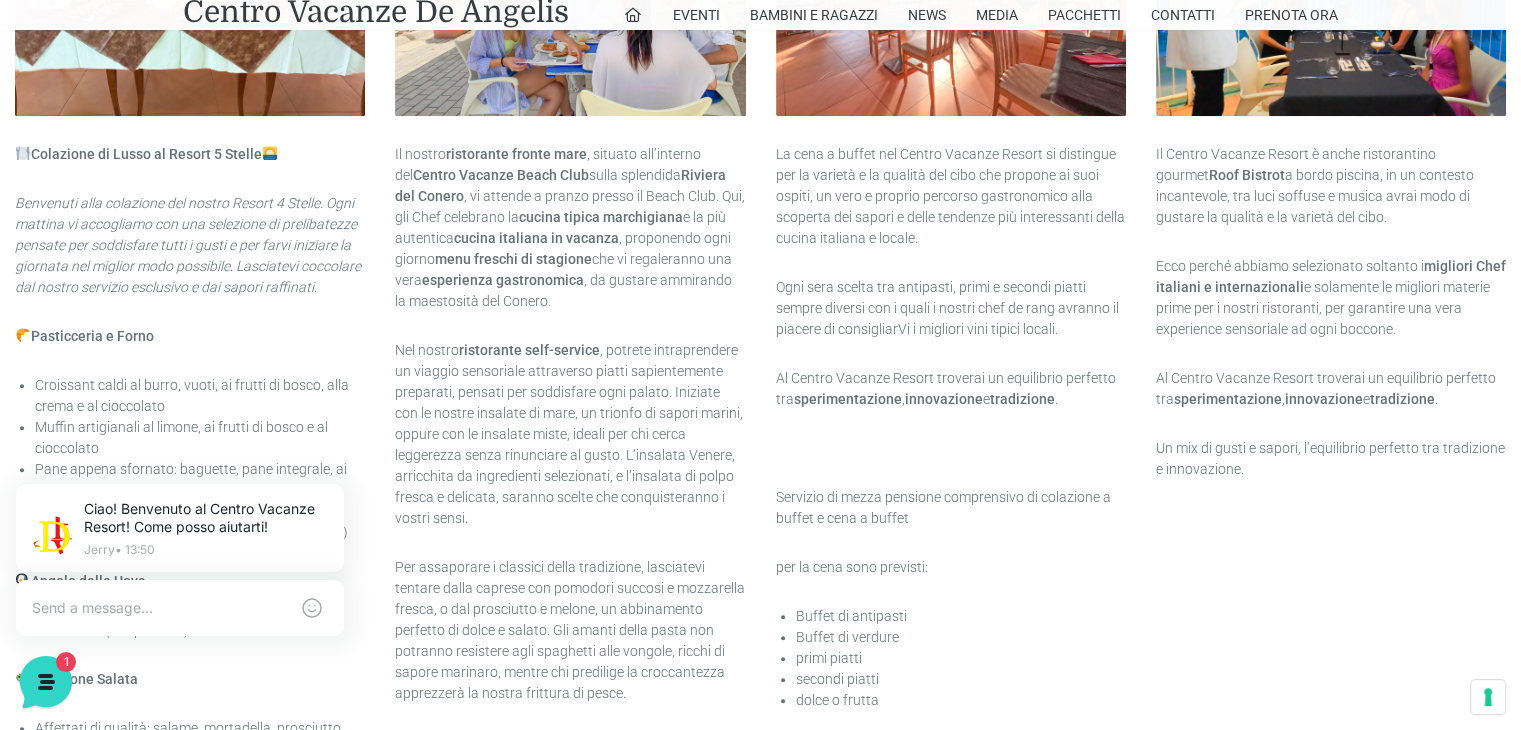 scroll, scrollTop: 1100, scrollLeft: 0, axis: vertical 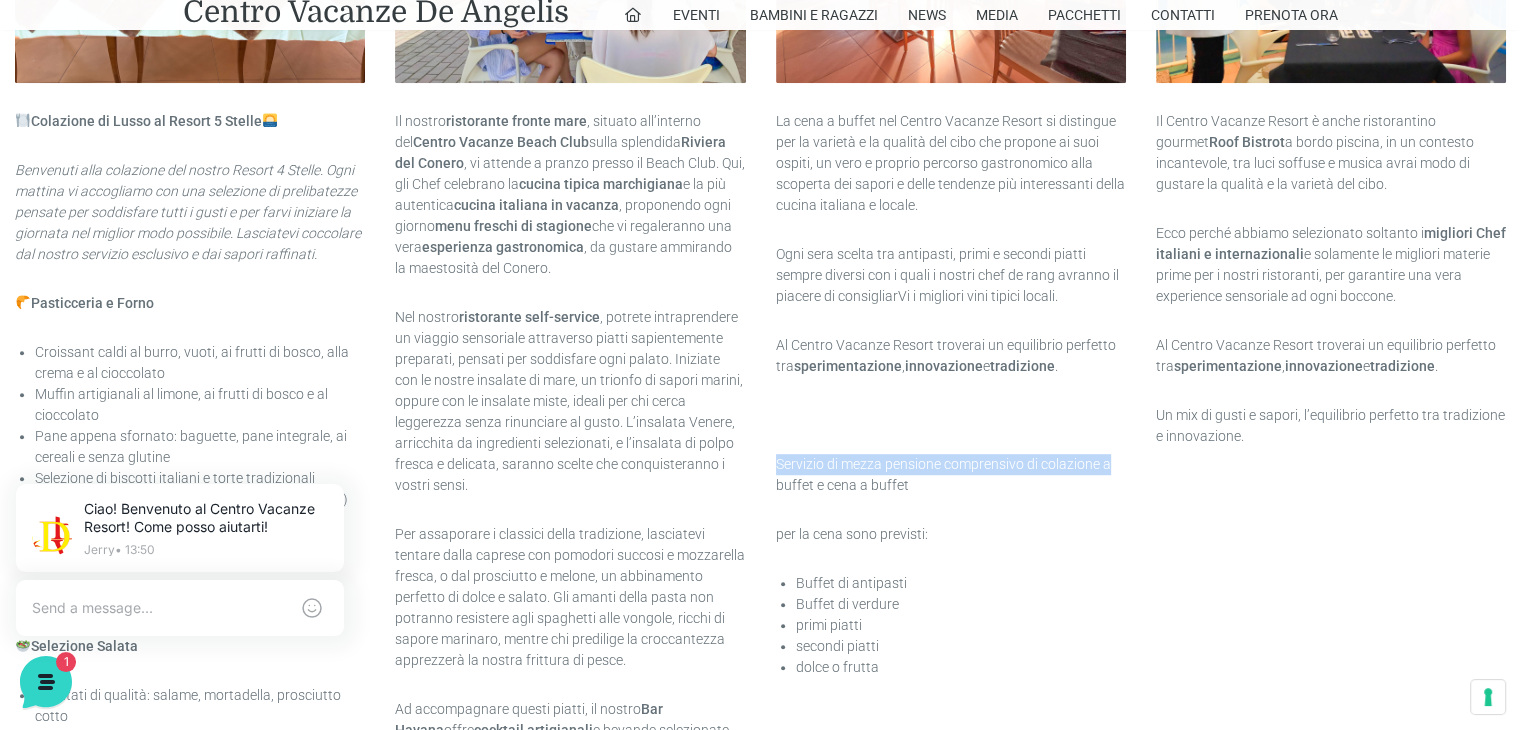drag, startPoint x: 776, startPoint y: 458, endPoint x: 1110, endPoint y: 458, distance: 334 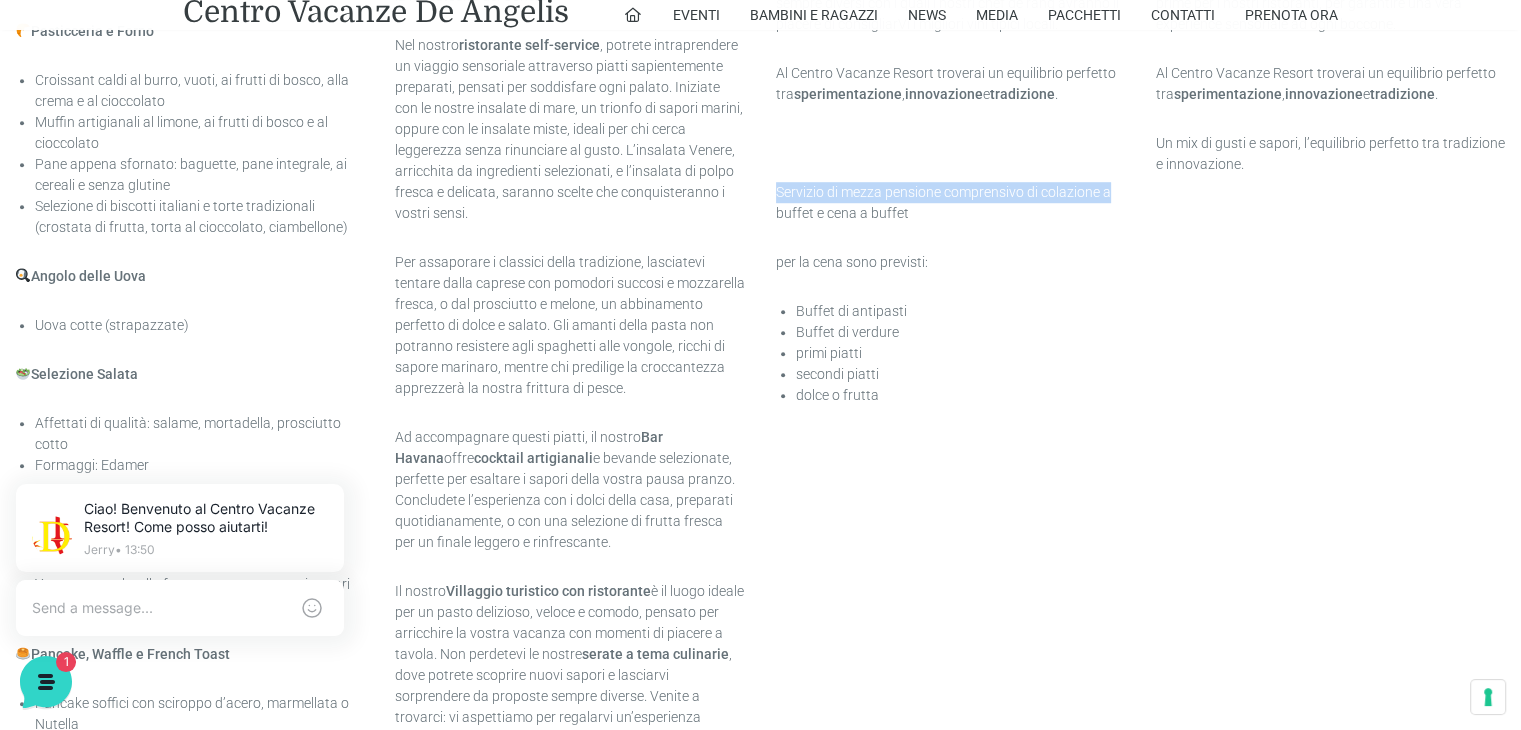 scroll, scrollTop: 1300, scrollLeft: 0, axis: vertical 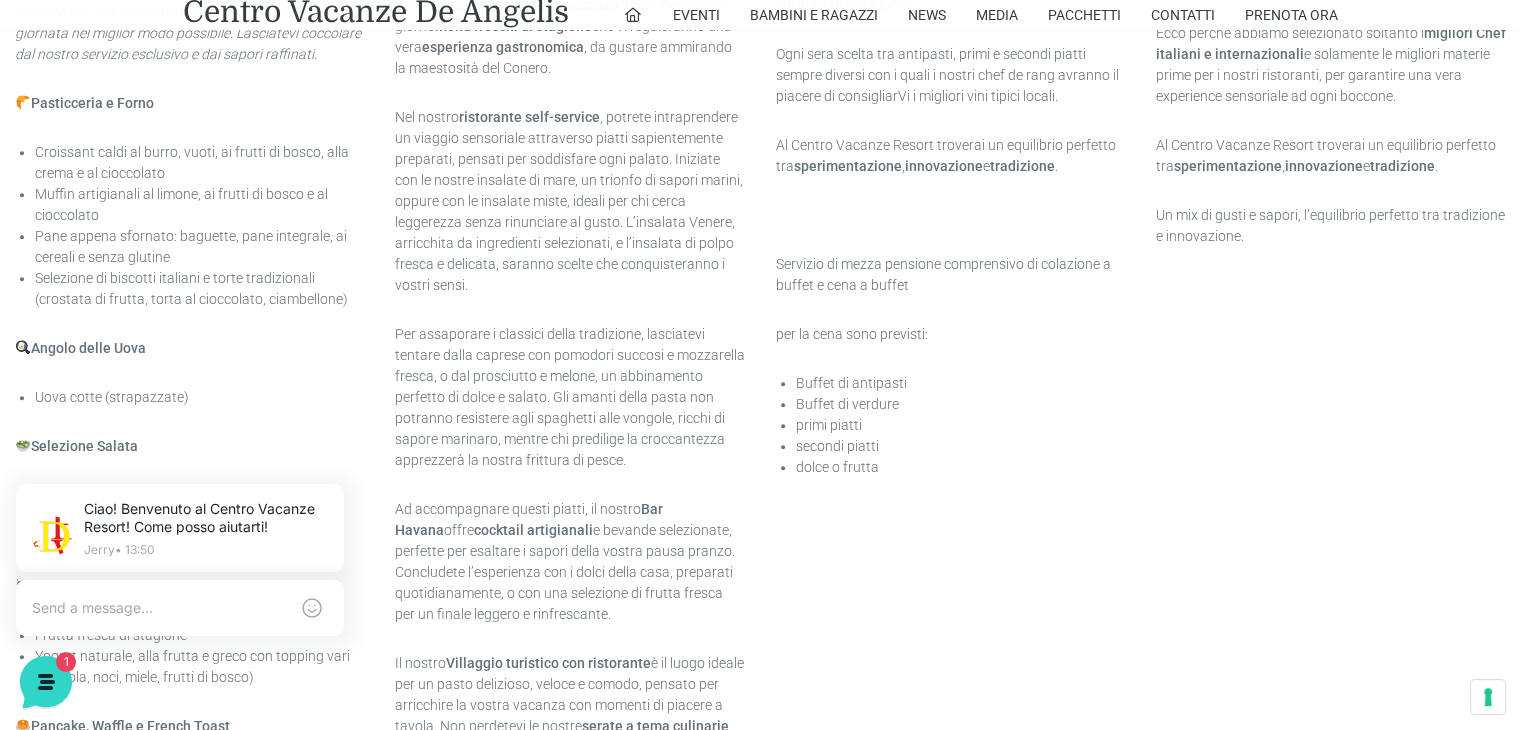 click on "Buffet di antipasti" at bounding box center [961, 383] 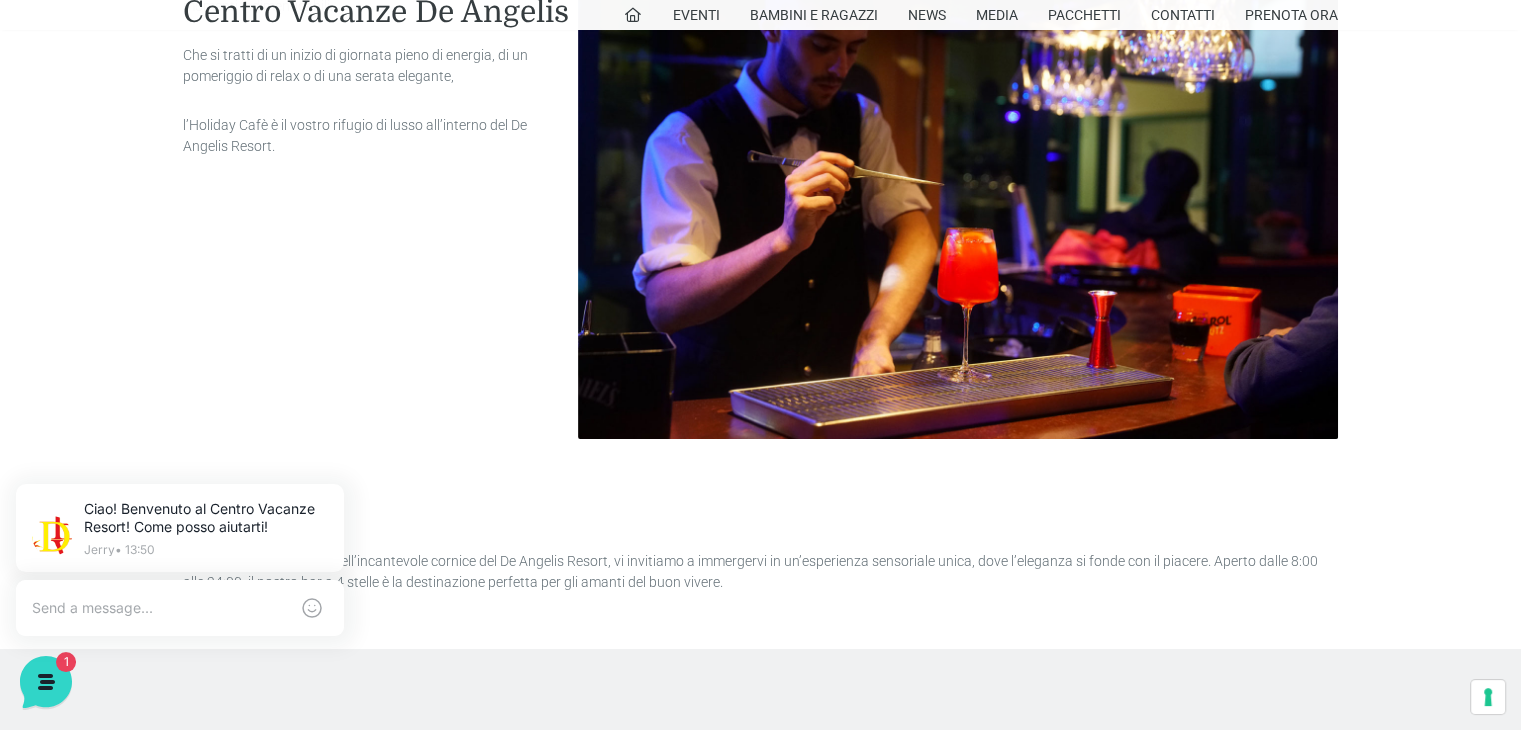scroll, scrollTop: 7400, scrollLeft: 0, axis: vertical 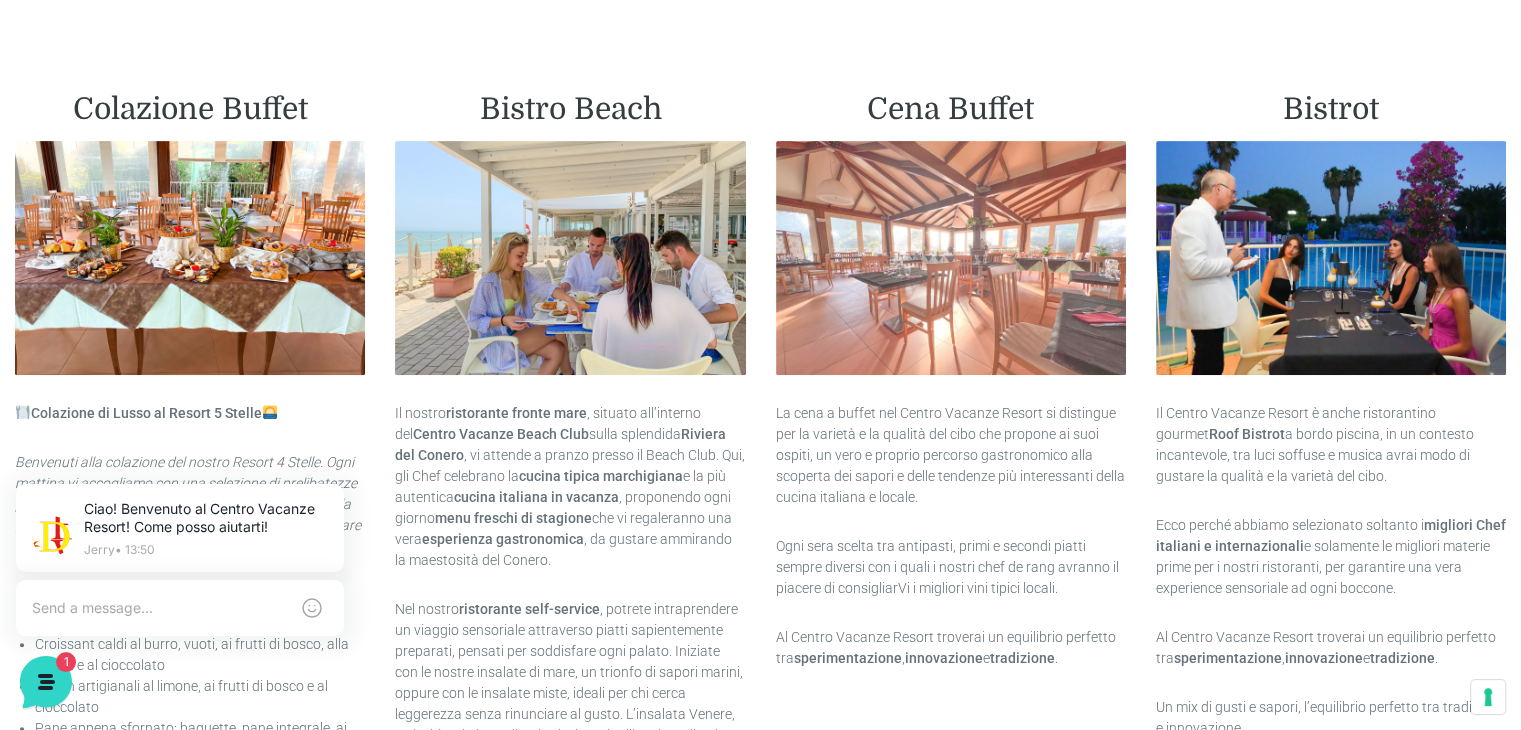 click at bounding box center [951, 258] 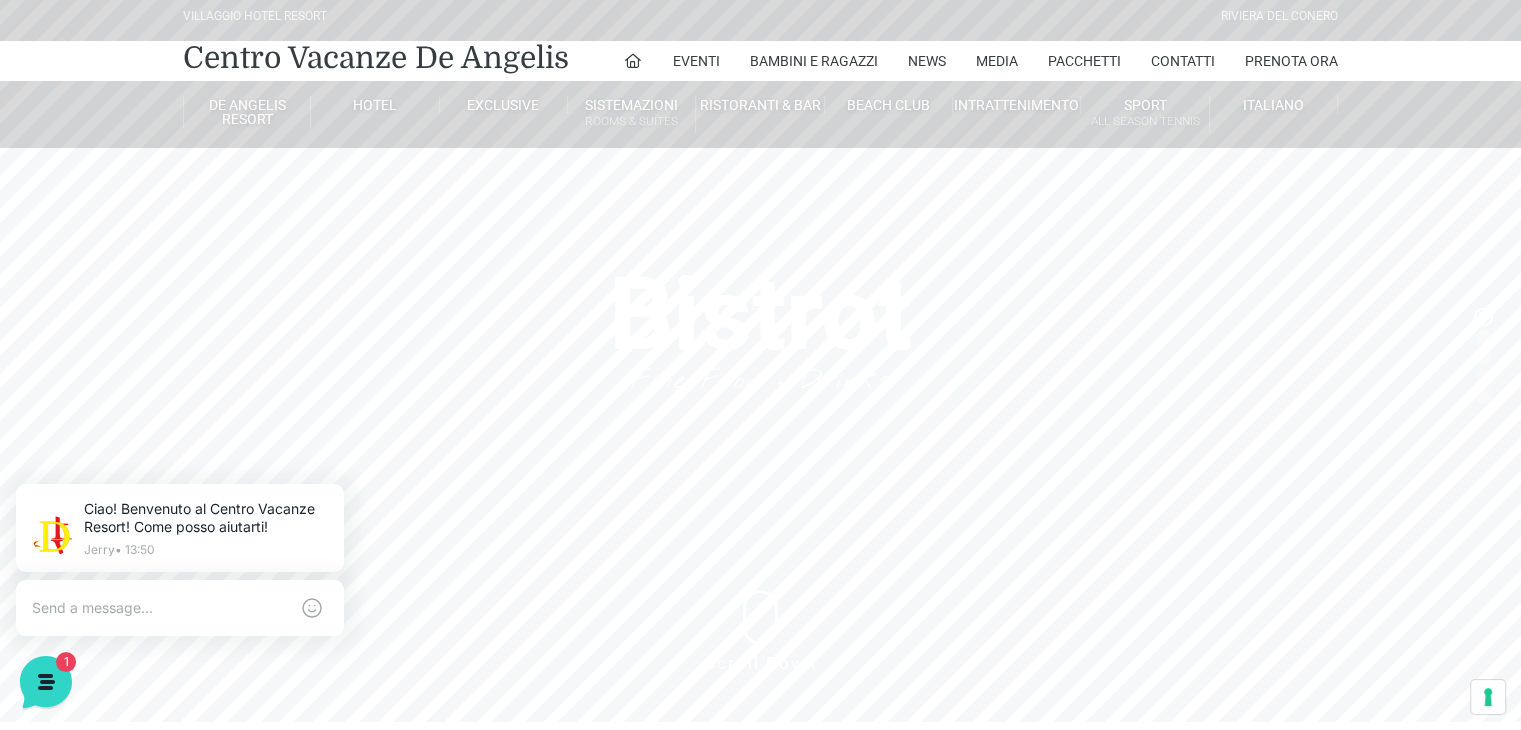 scroll, scrollTop: 0, scrollLeft: 0, axis: both 